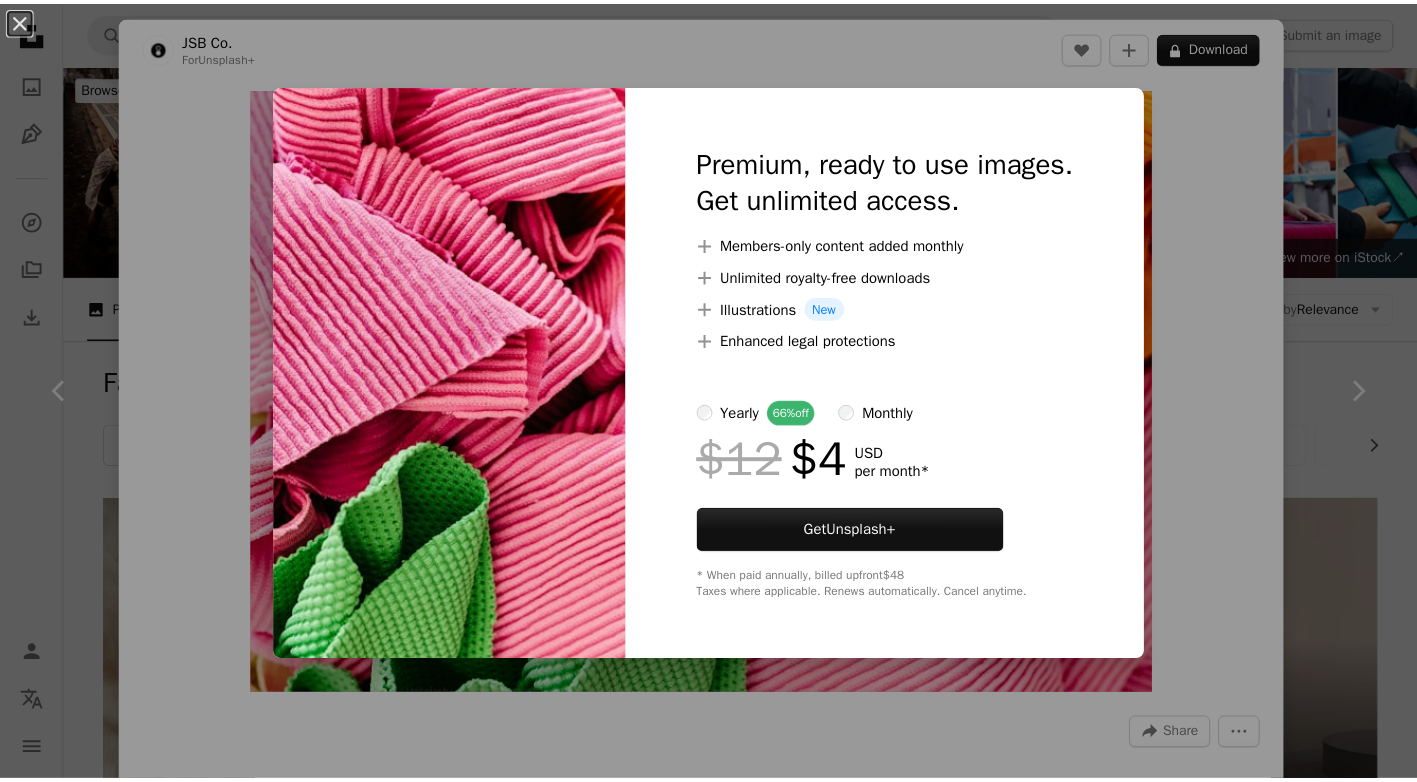 scroll, scrollTop: 6700, scrollLeft: 0, axis: vertical 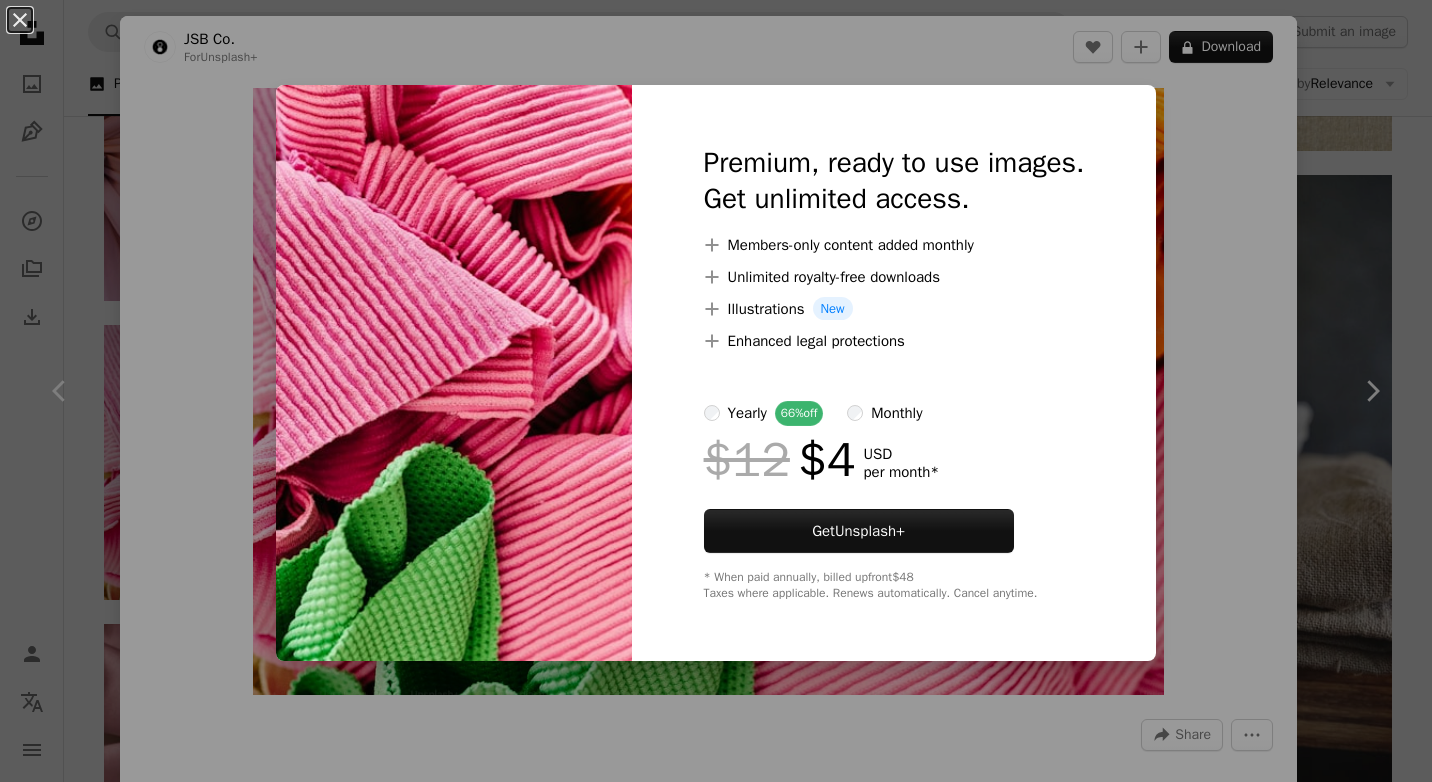 click on "An X shape Premium, ready to use images. Get unlimited access. A plus sign Members-only content added monthly A plus sign Unlimited royalty-free downloads A plus sign Illustrations  New A plus sign Enhanced legal protections yearly 66%  off monthly $12   $4 USD per month * Get  Unsplash+ * When paid annually, billed upfront  $48 Taxes where applicable. Renews automatically. Cancel anytime." at bounding box center [716, 391] 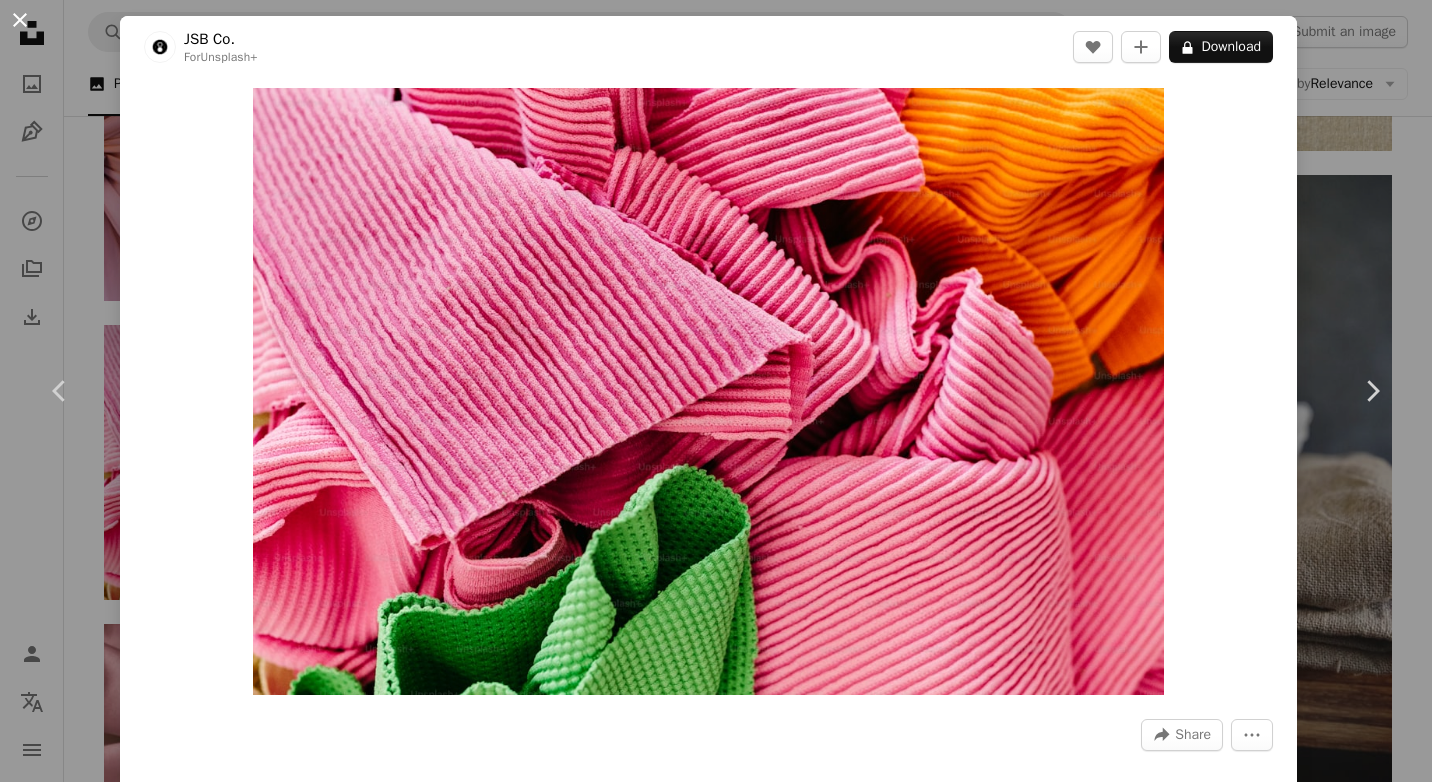 click on "An X shape" at bounding box center [20, 20] 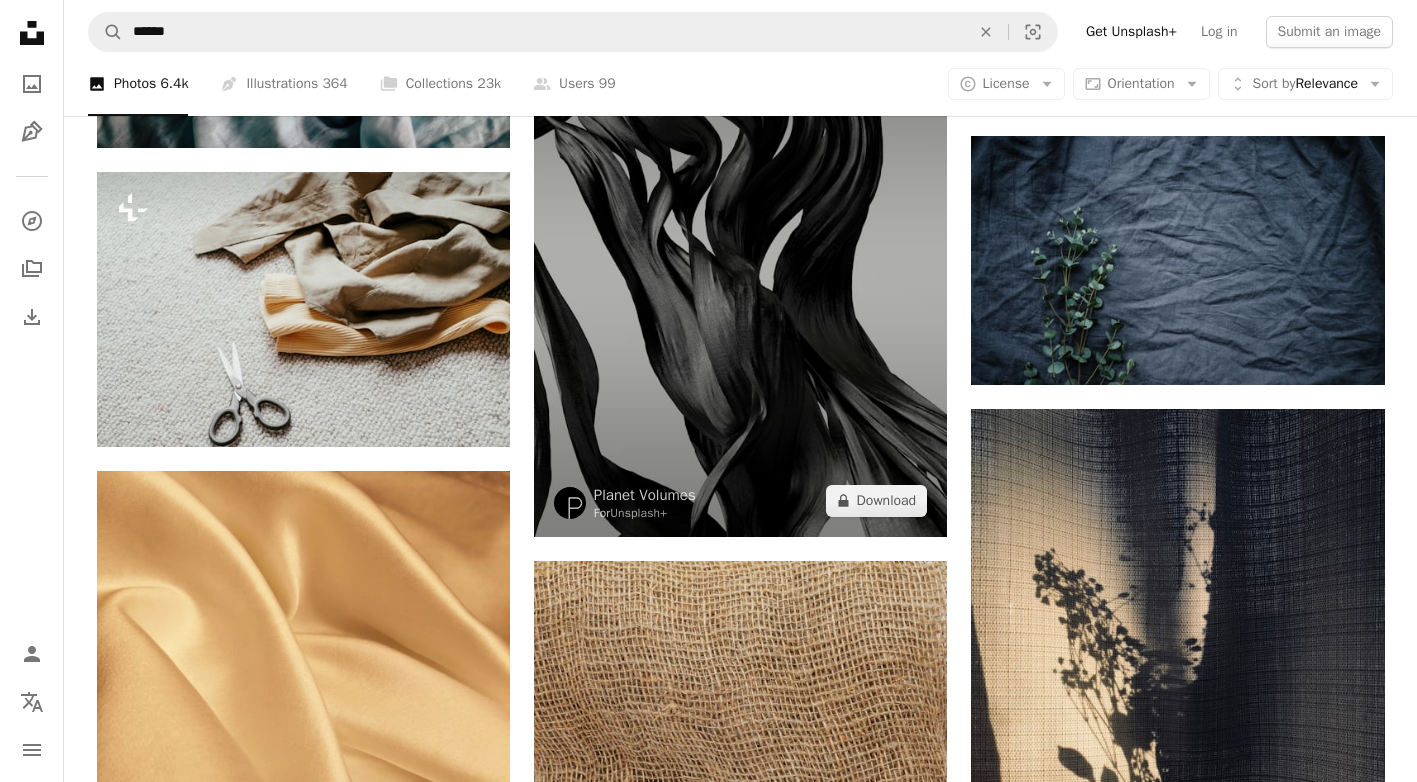 scroll, scrollTop: 8100, scrollLeft: 0, axis: vertical 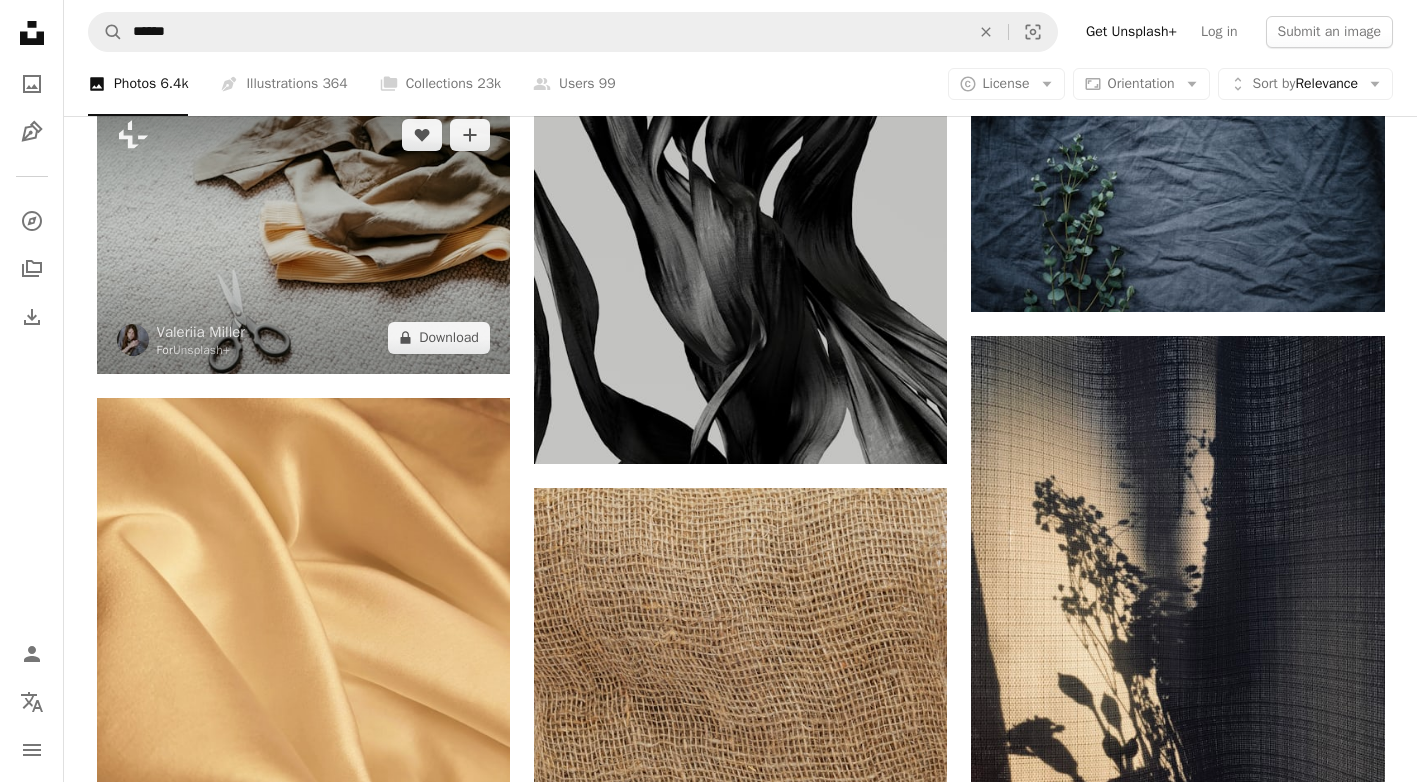 click at bounding box center [303, 236] 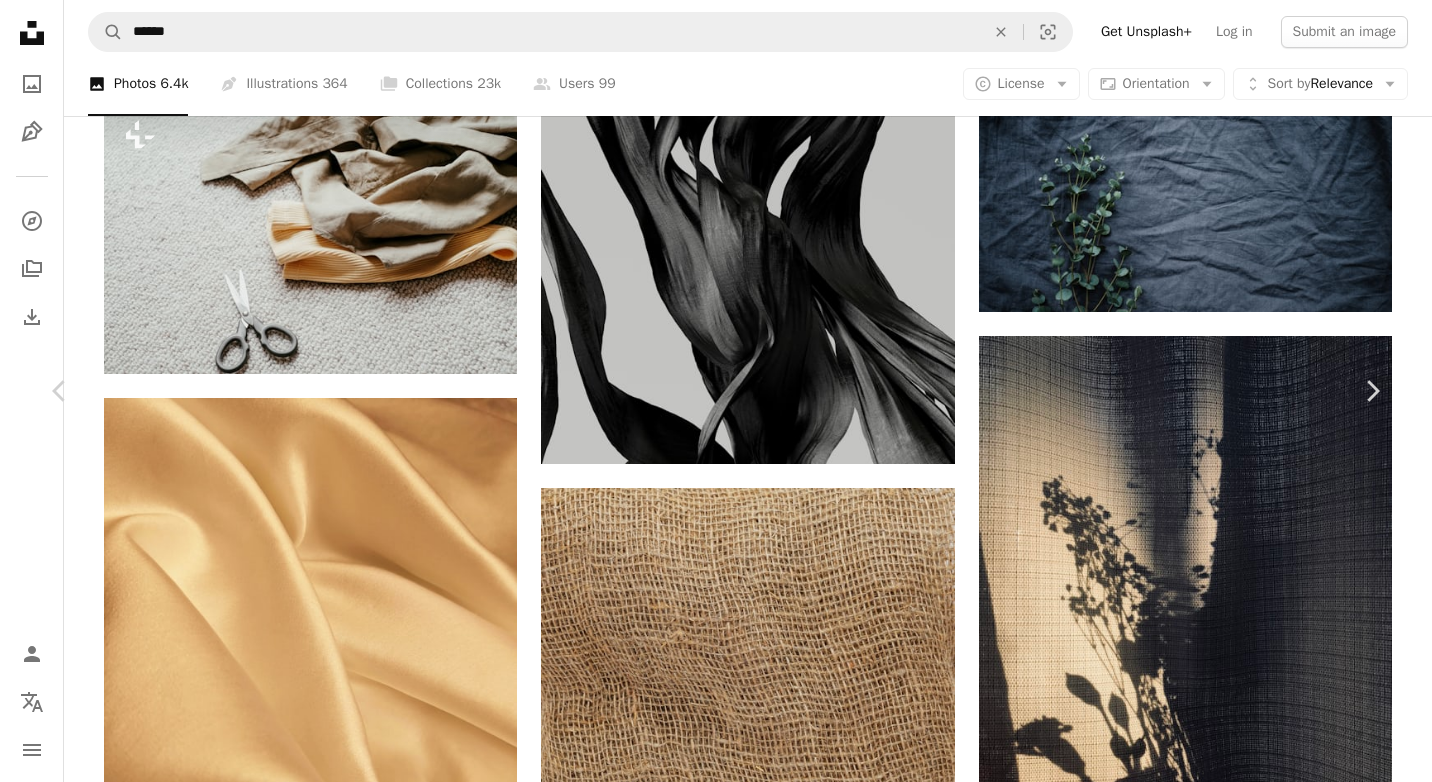 click on "An X shape" at bounding box center (20, 20) 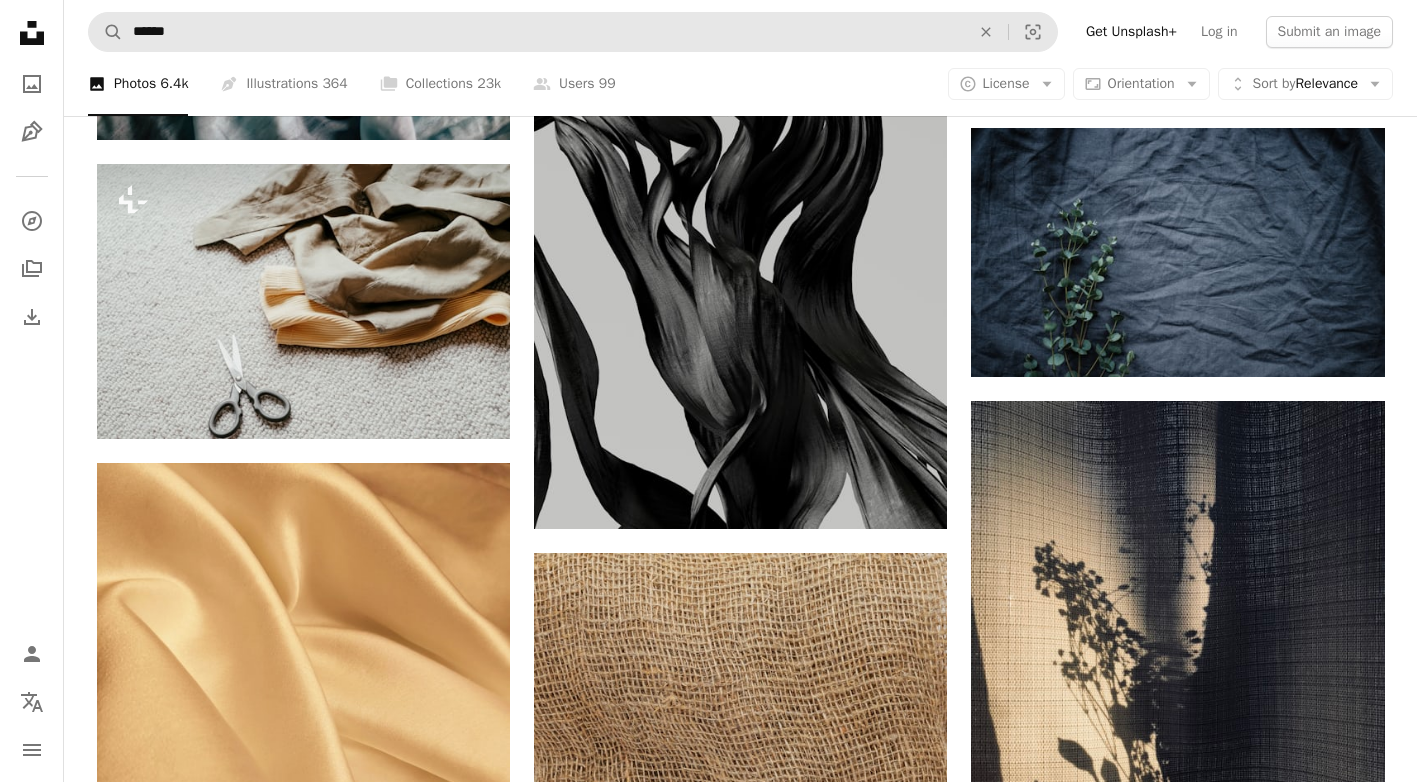scroll, scrollTop: 8000, scrollLeft: 0, axis: vertical 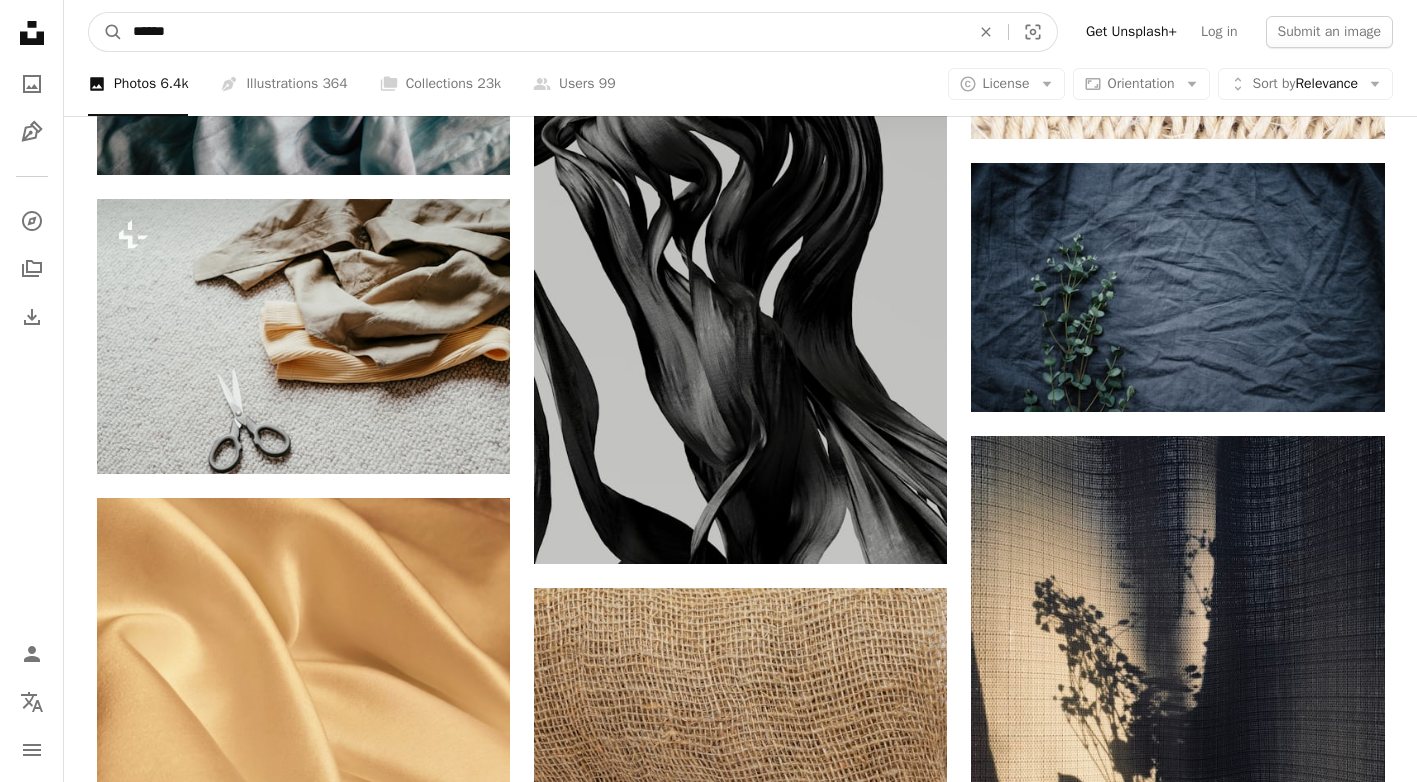 click on "******" at bounding box center [543, 32] 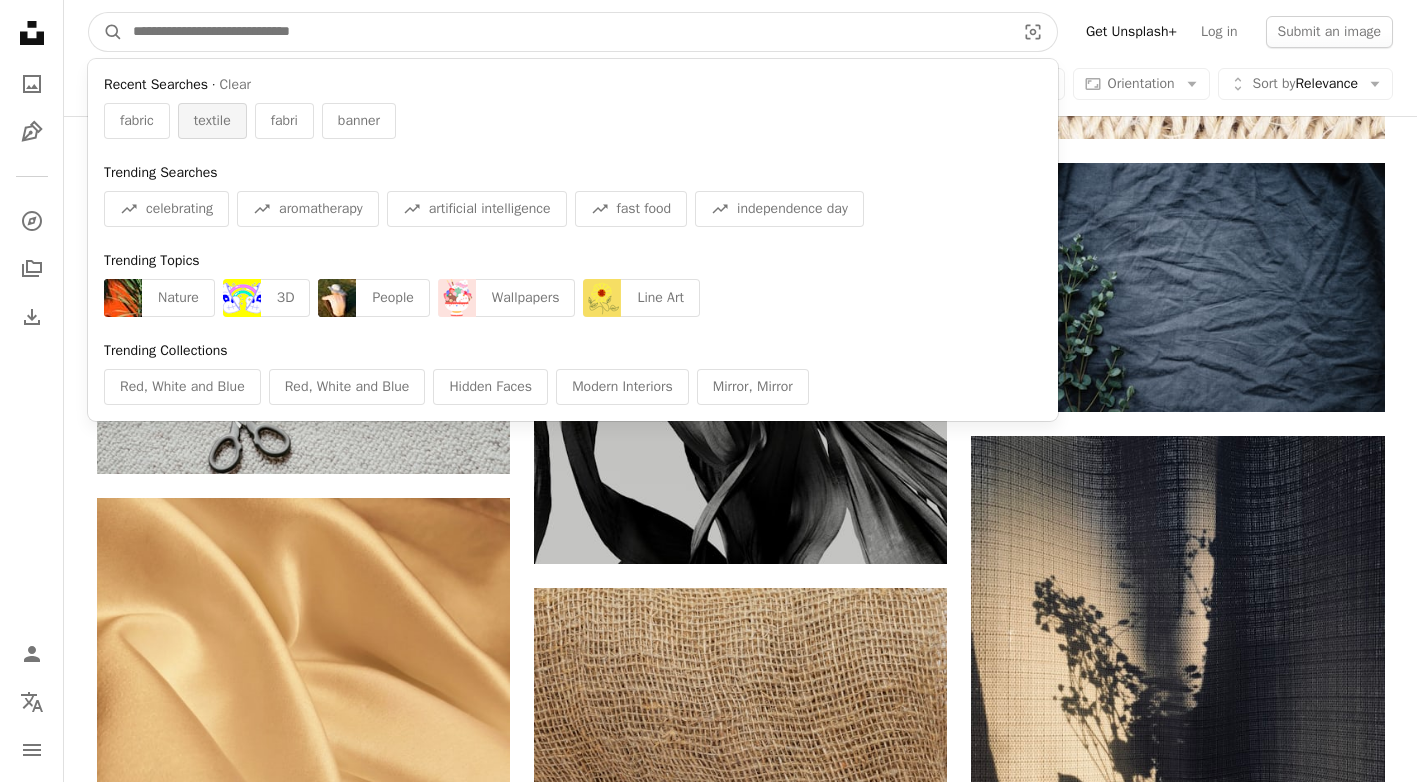 type 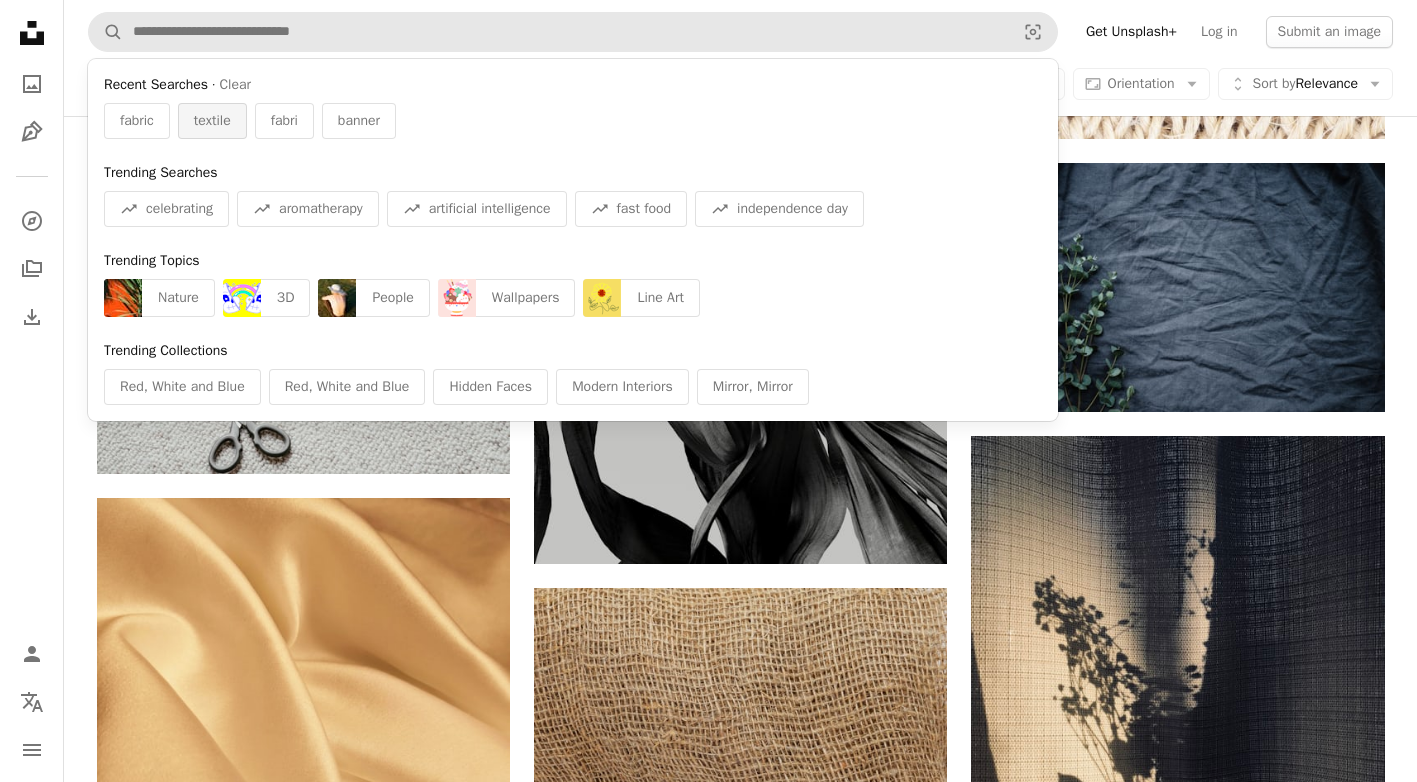 click on "textile" at bounding box center [212, 121] 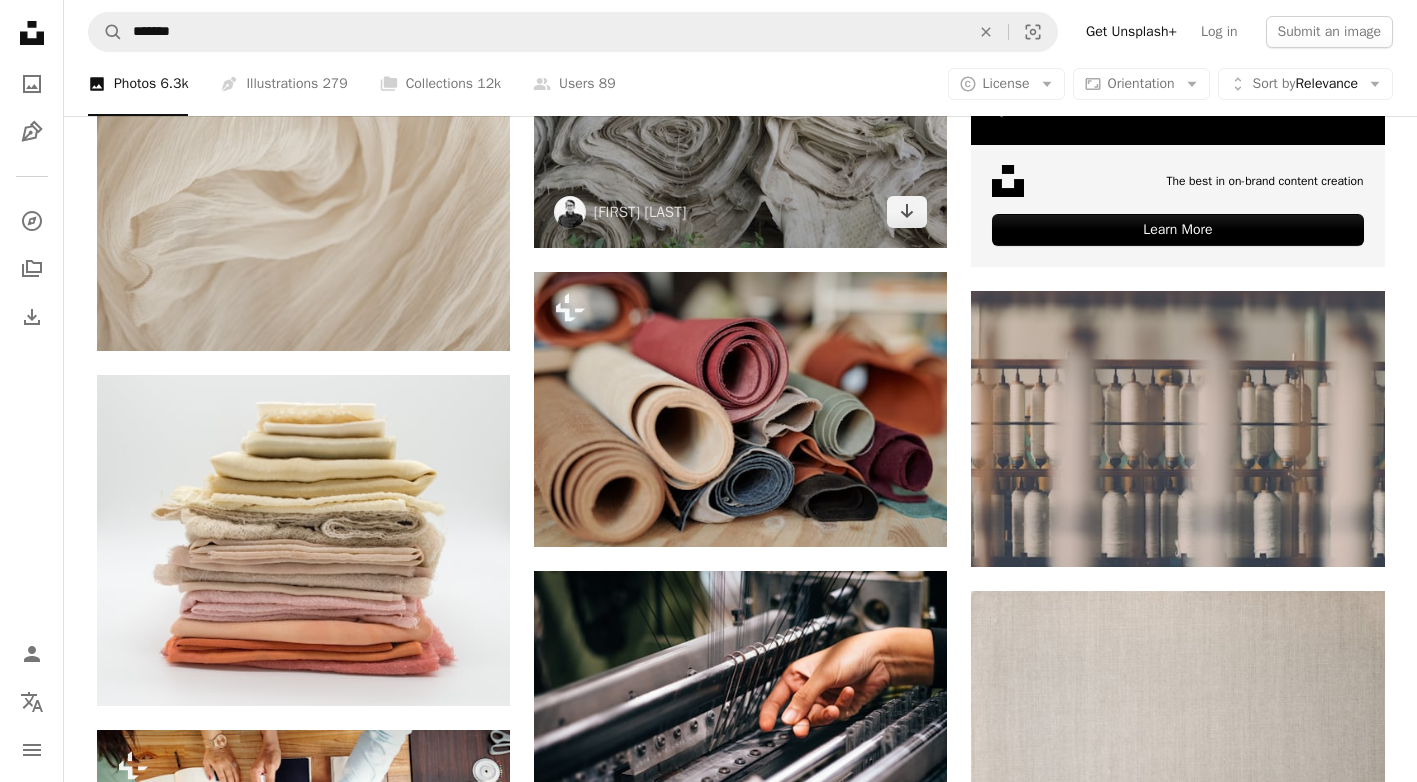 scroll, scrollTop: 900, scrollLeft: 0, axis: vertical 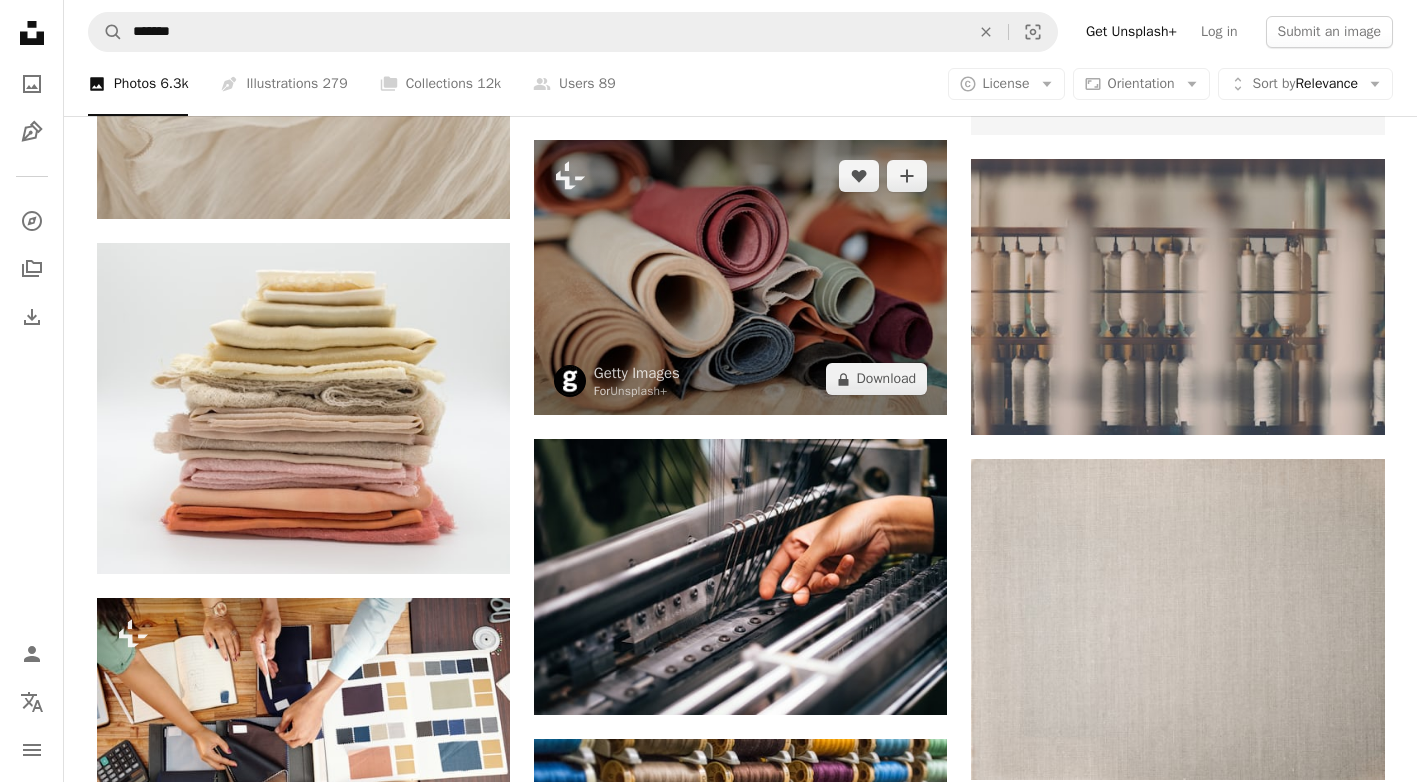 click at bounding box center [740, 277] 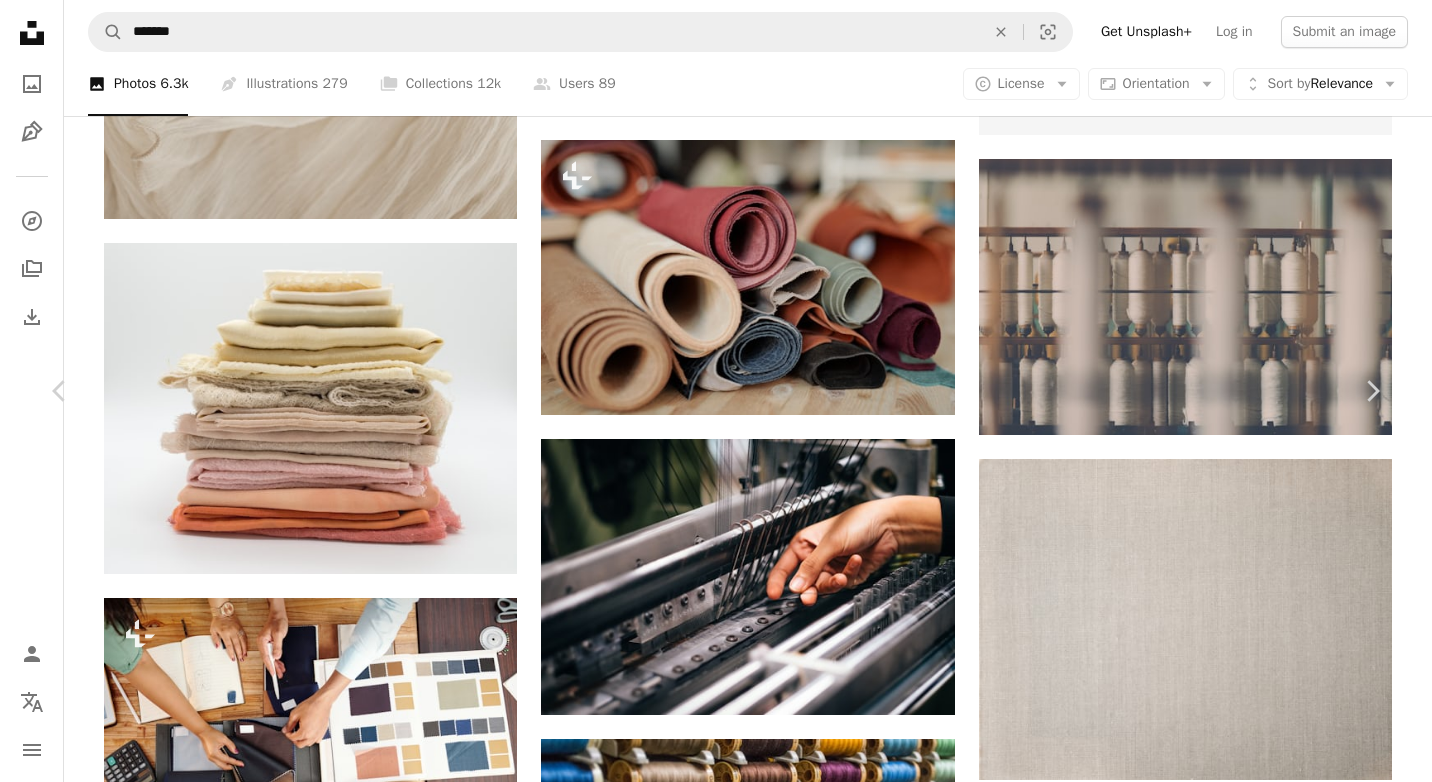 click on "An X shape" at bounding box center [20, 20] 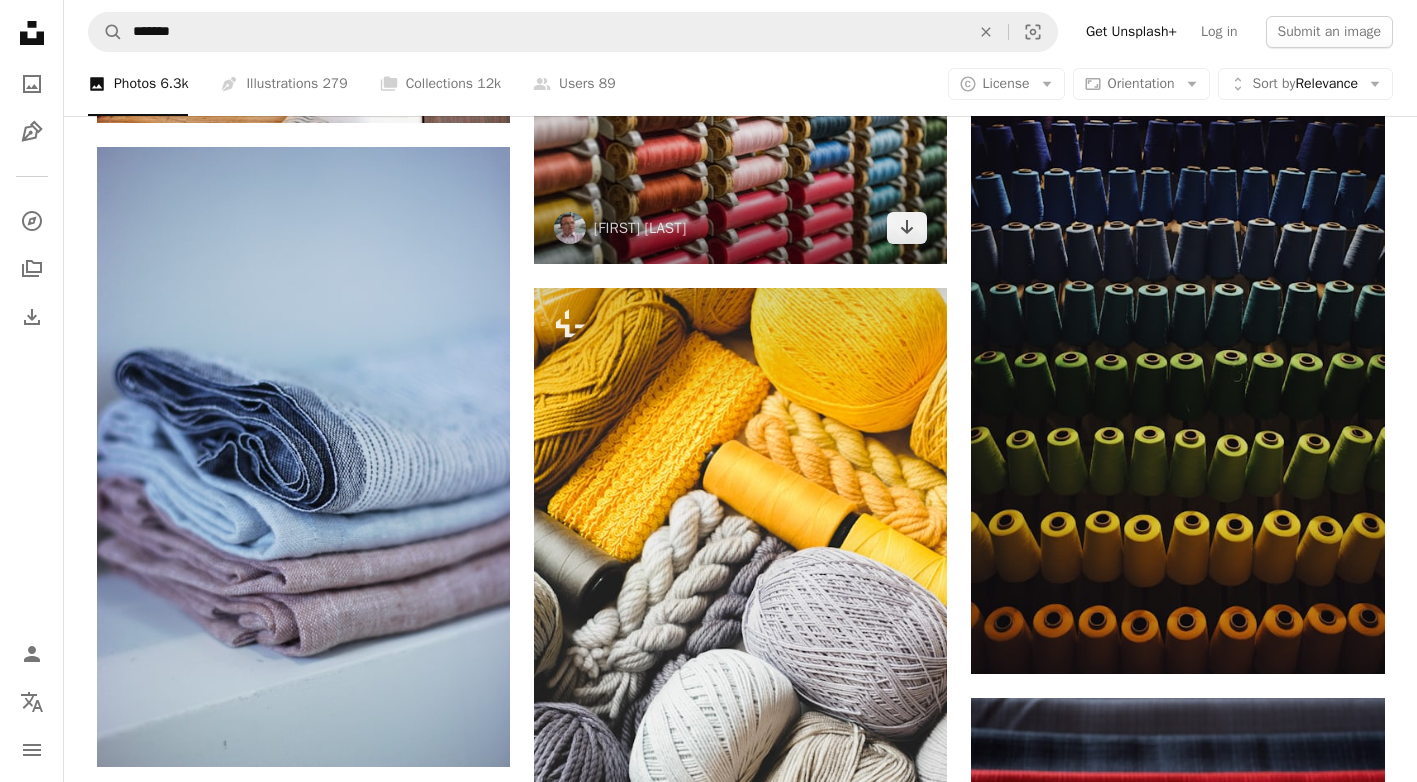 scroll, scrollTop: 1700, scrollLeft: 0, axis: vertical 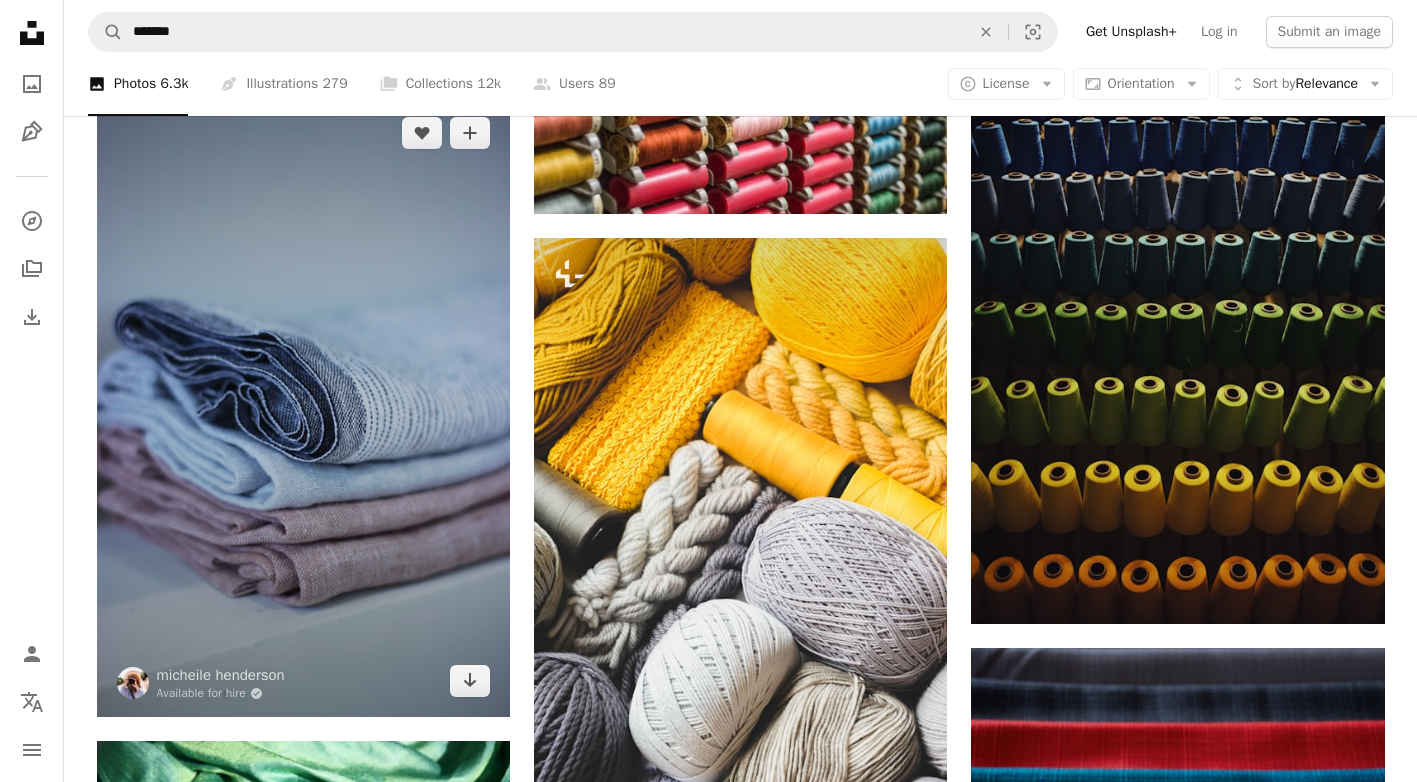 click at bounding box center (303, 407) 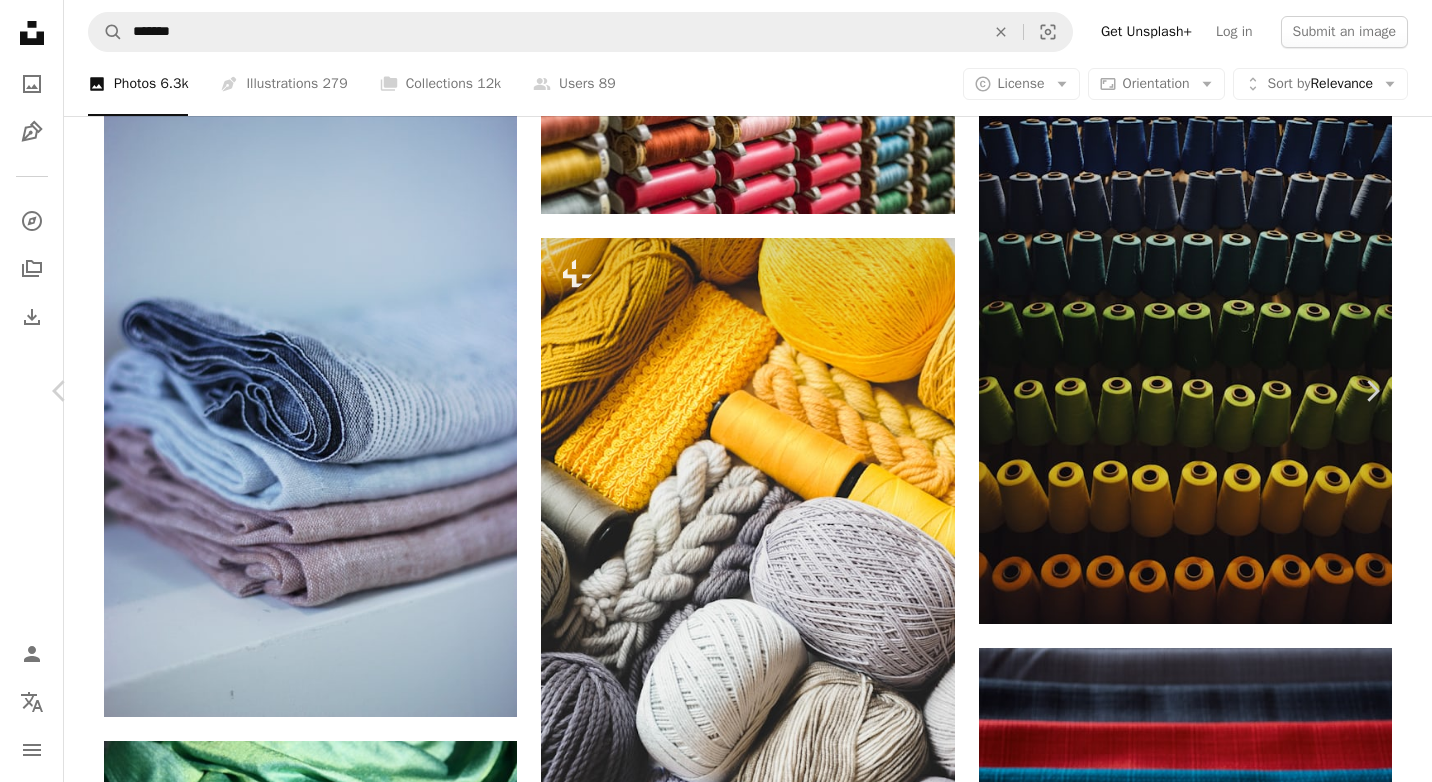 click on "Chevron down" 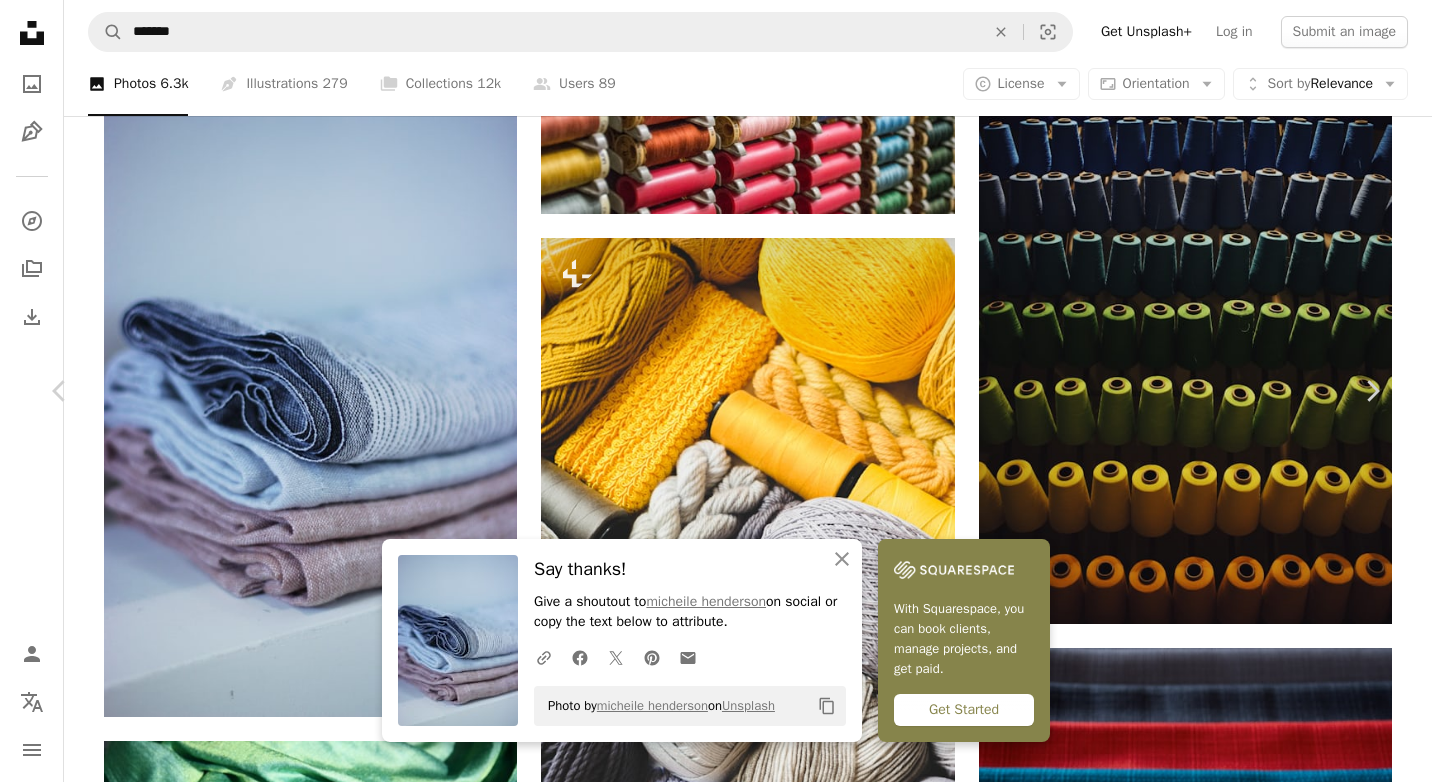 click on "An X shape" at bounding box center (20, 20) 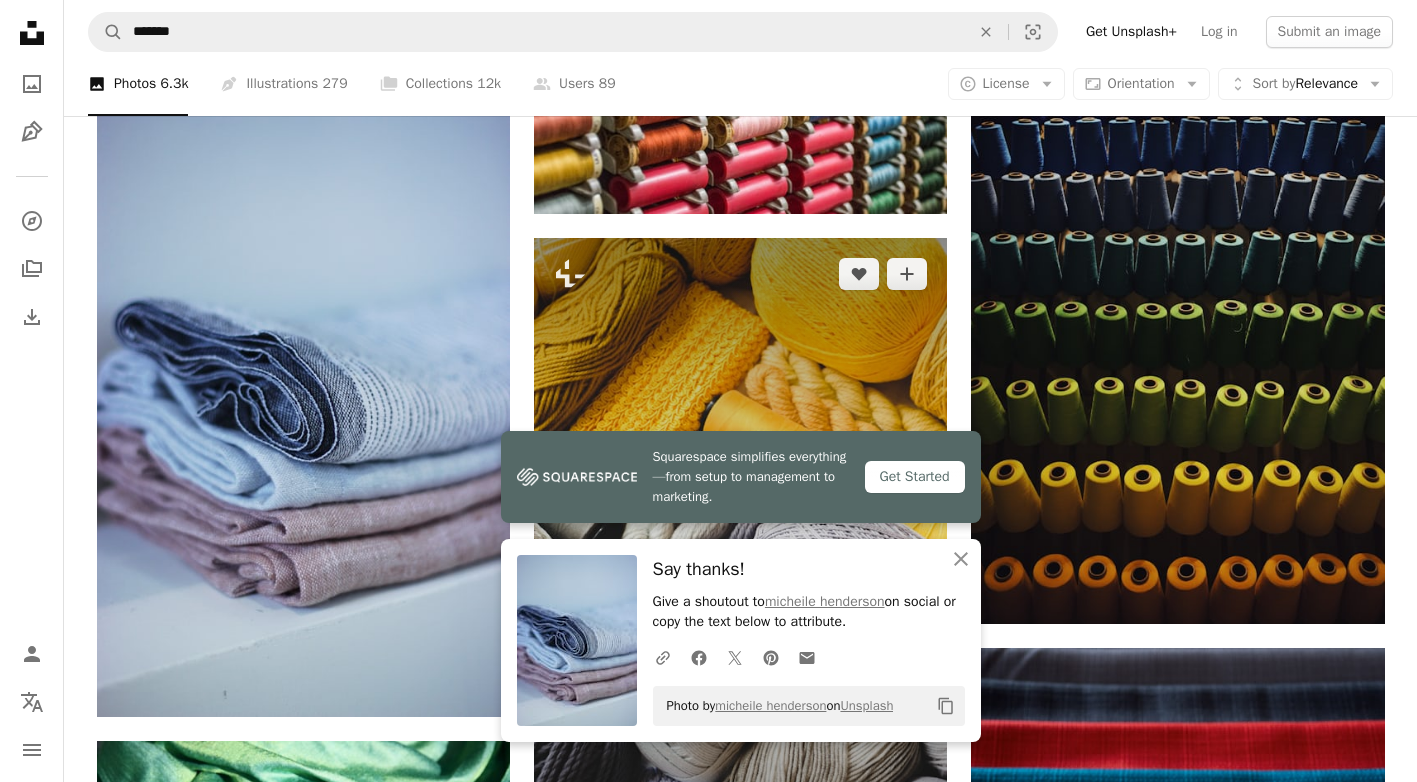 click at bounding box center [740, 548] 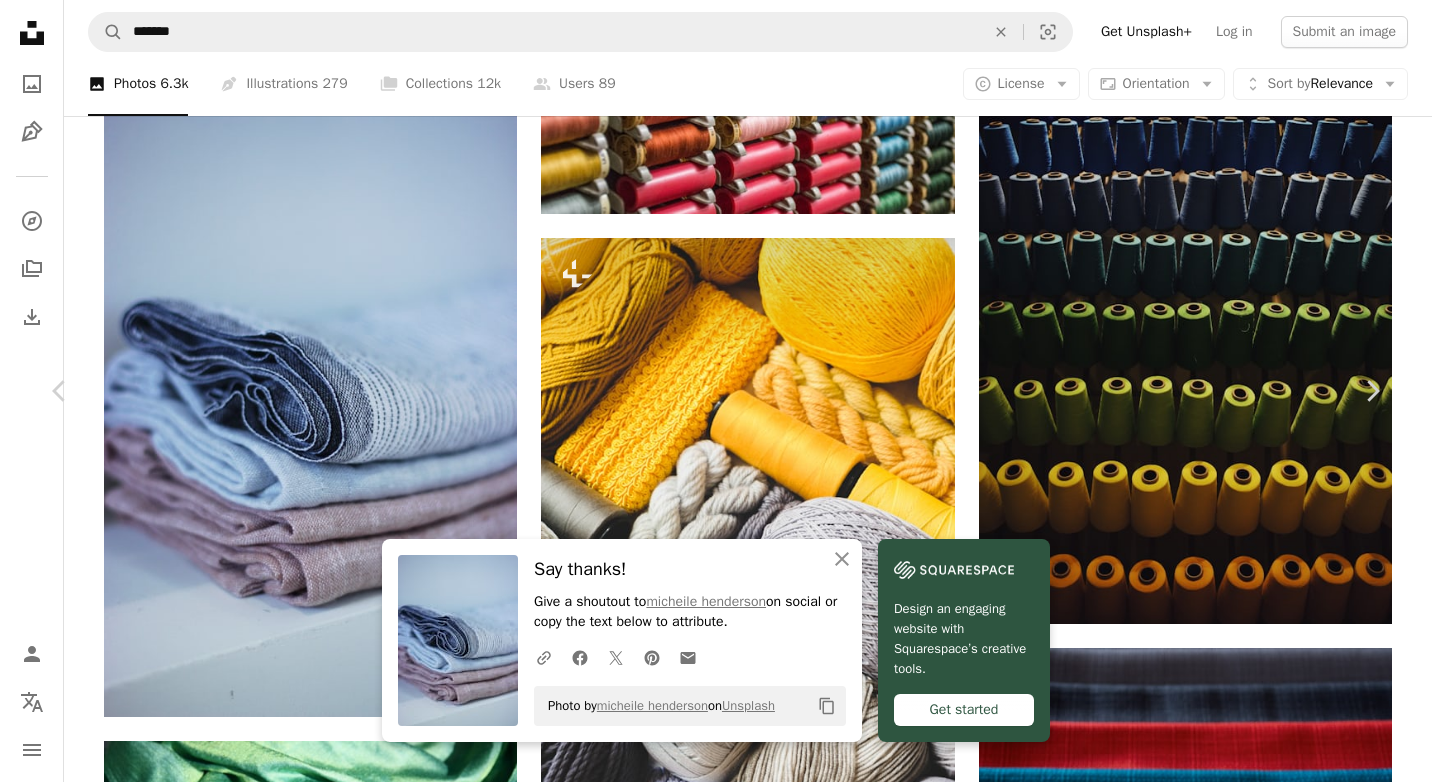 click on "An X shape" at bounding box center (20, 20) 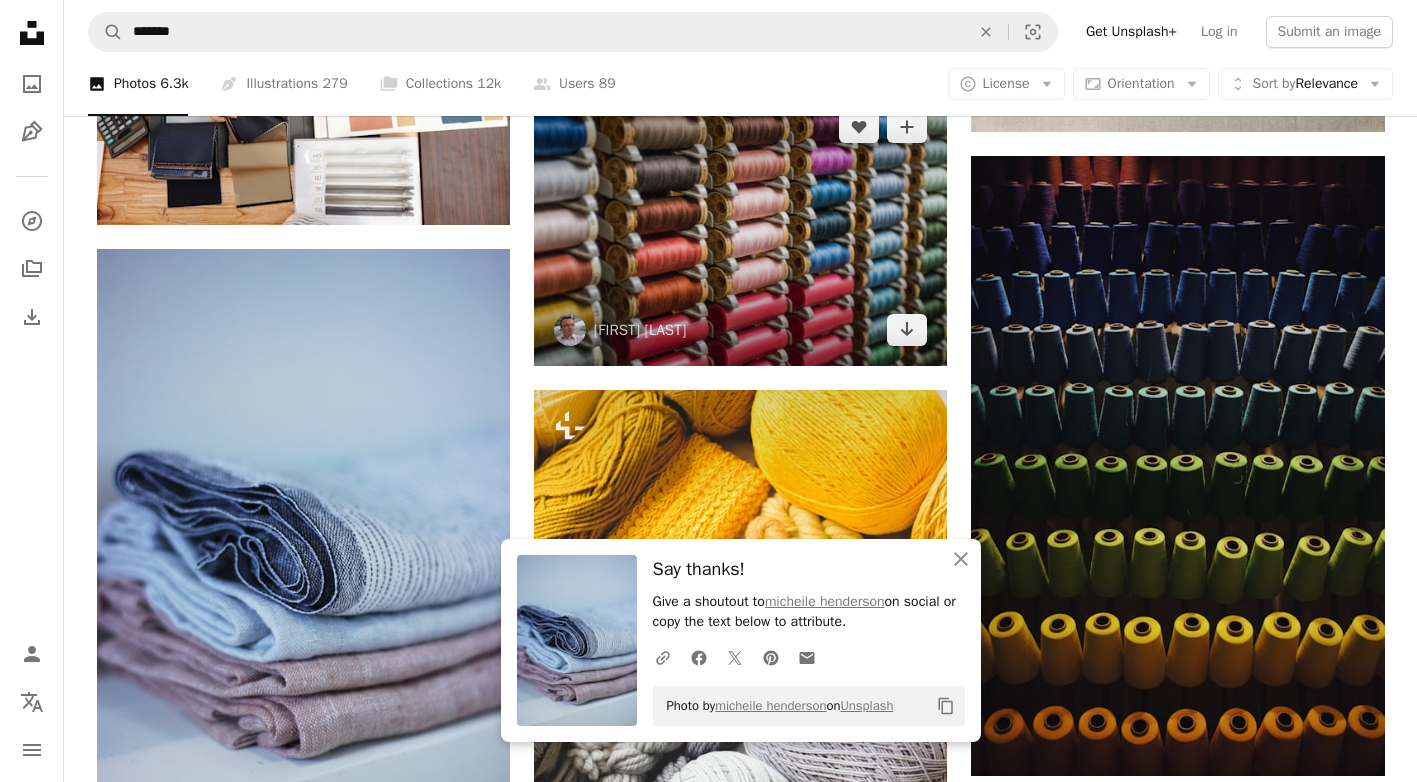 scroll, scrollTop: 1500, scrollLeft: 0, axis: vertical 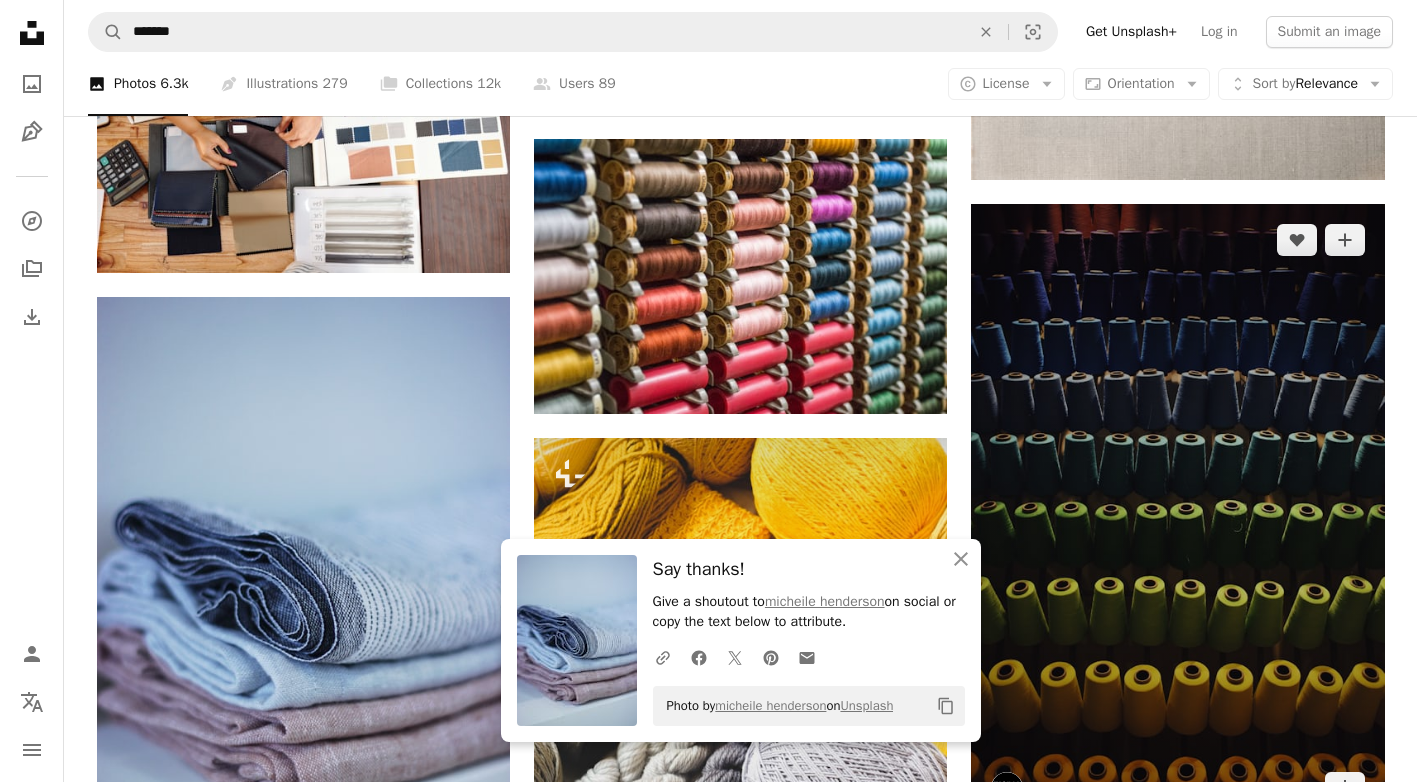 click at bounding box center (1177, 514) 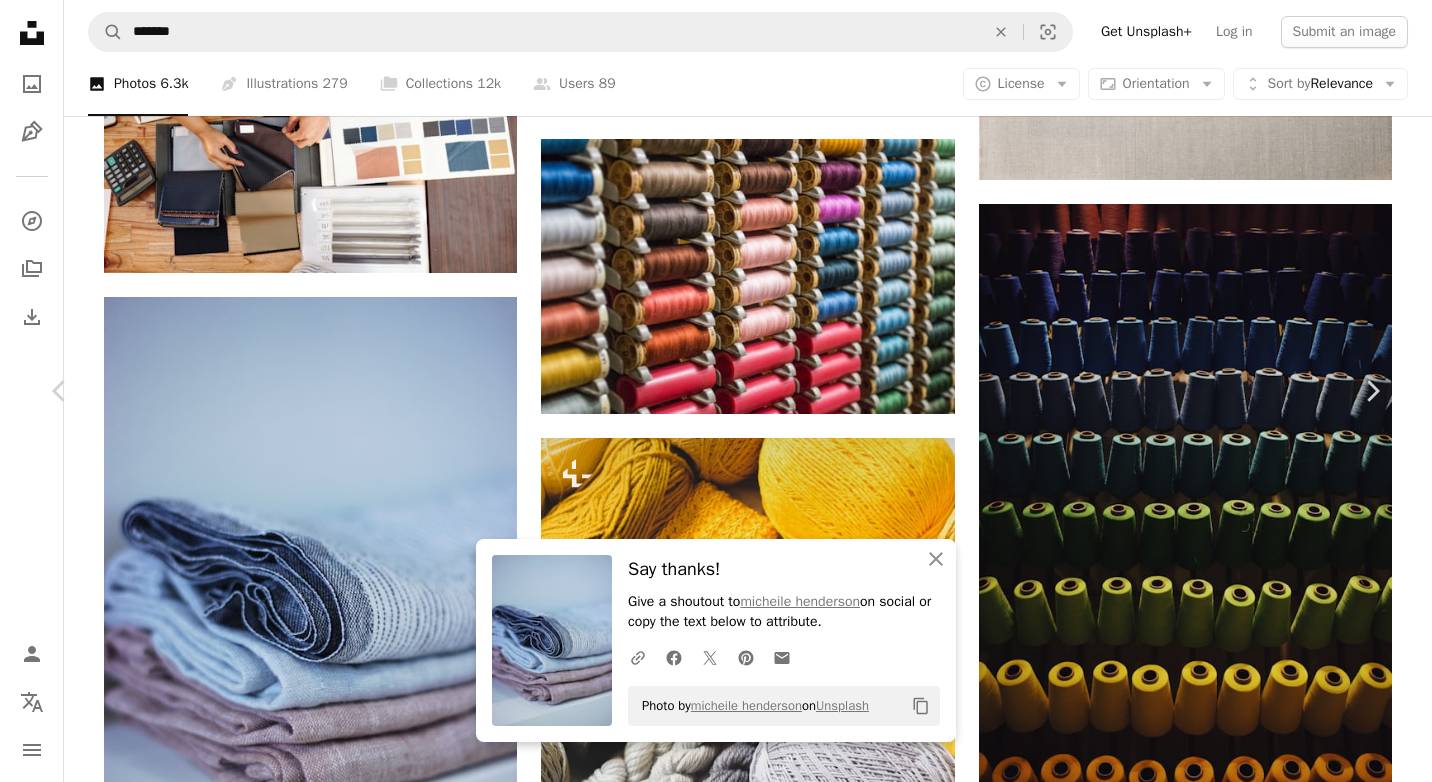 click on "Chevron down" 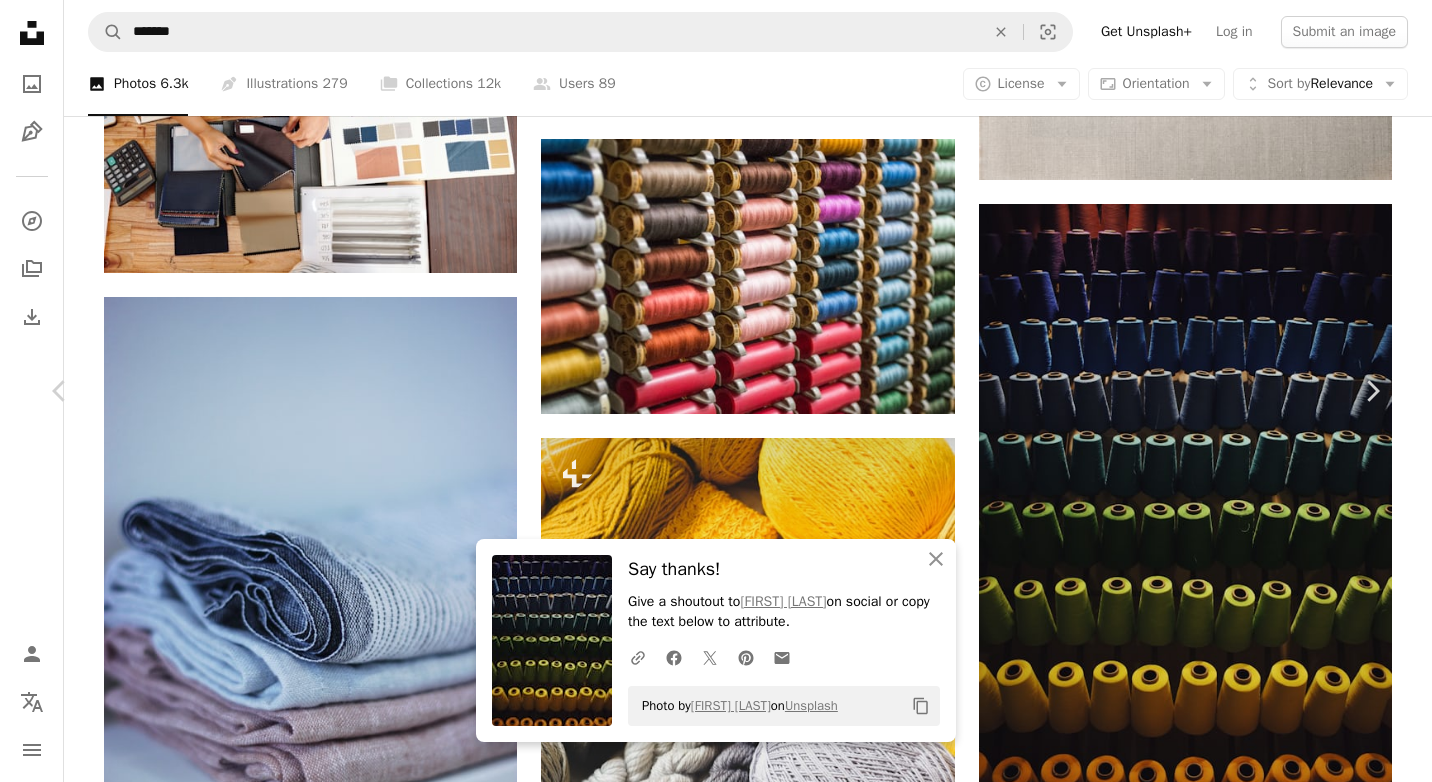 click on "An X shape" at bounding box center [20, 20] 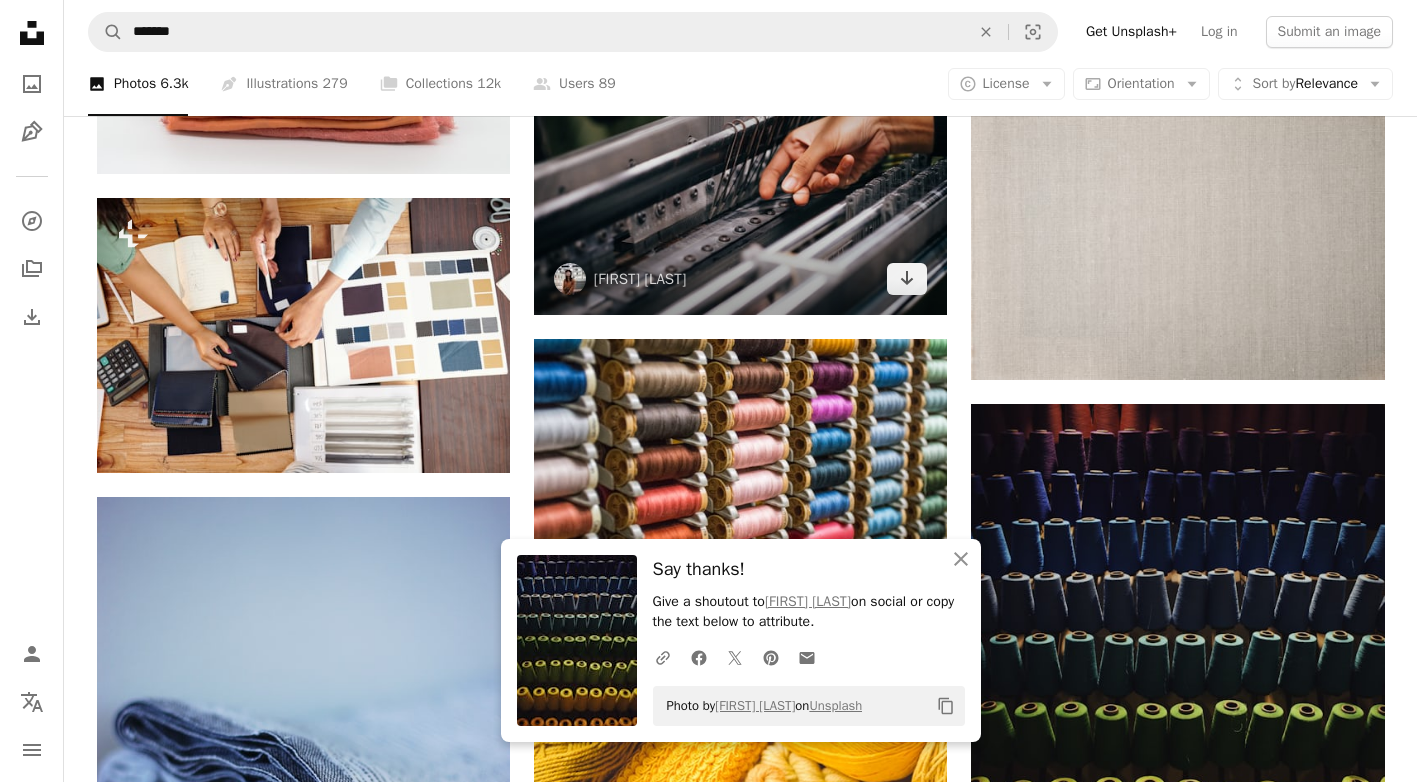scroll, scrollTop: 1400, scrollLeft: 0, axis: vertical 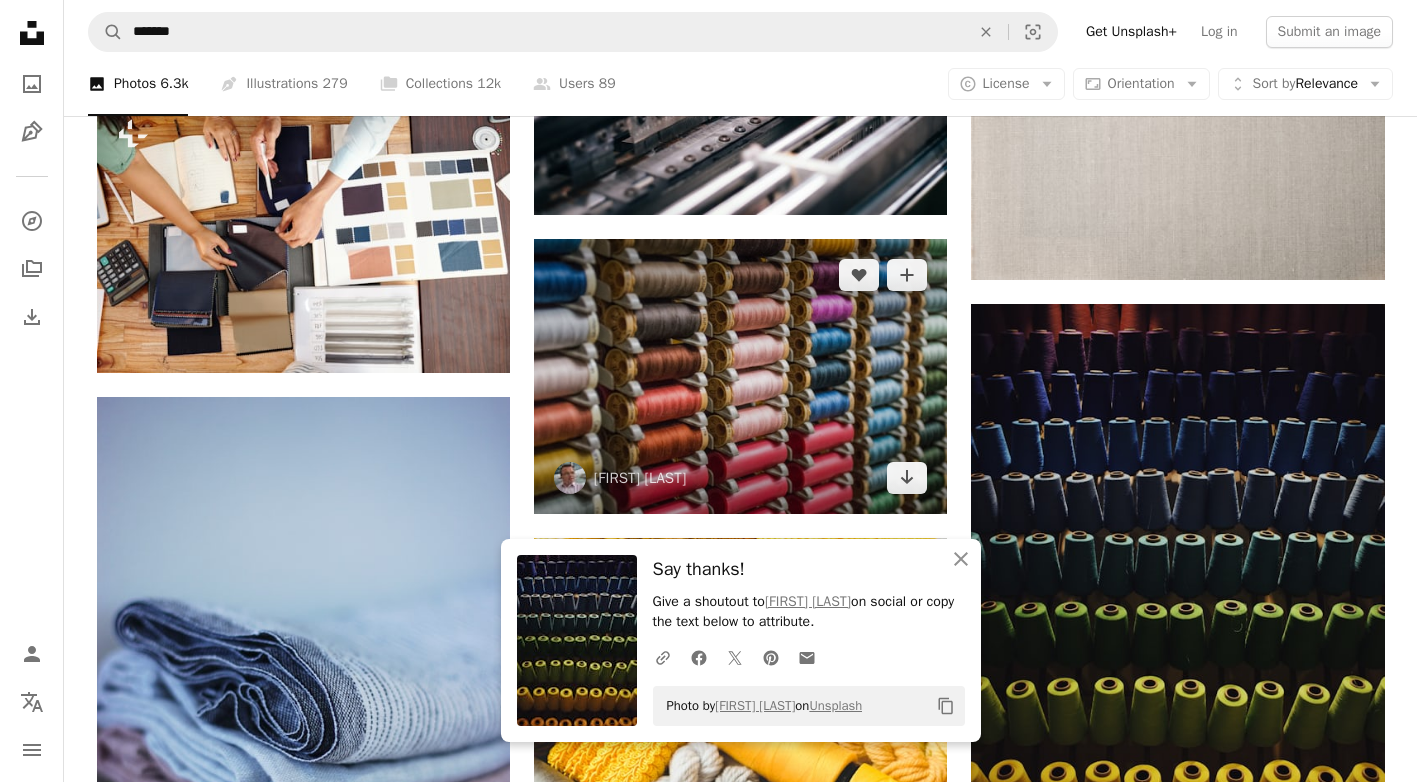 click at bounding box center [740, 376] 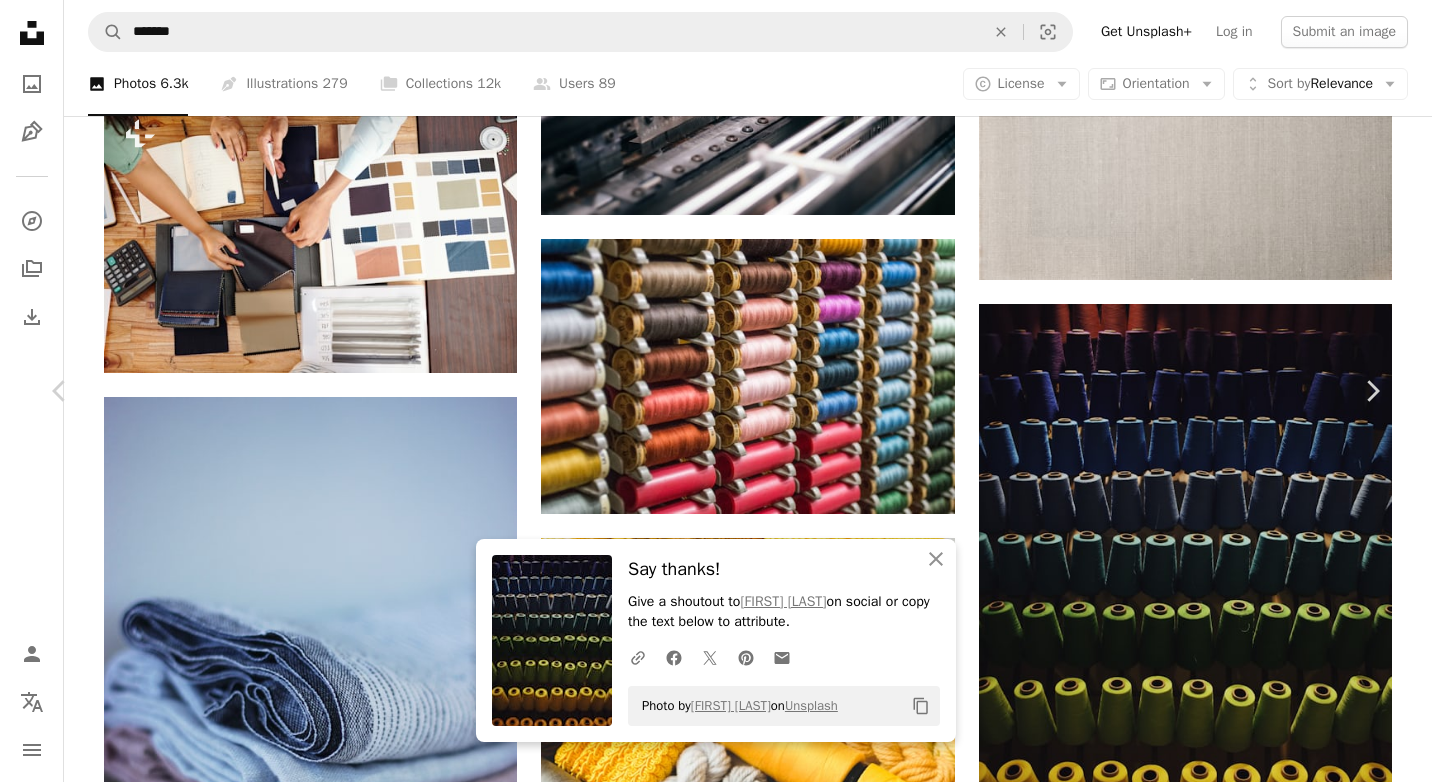 click 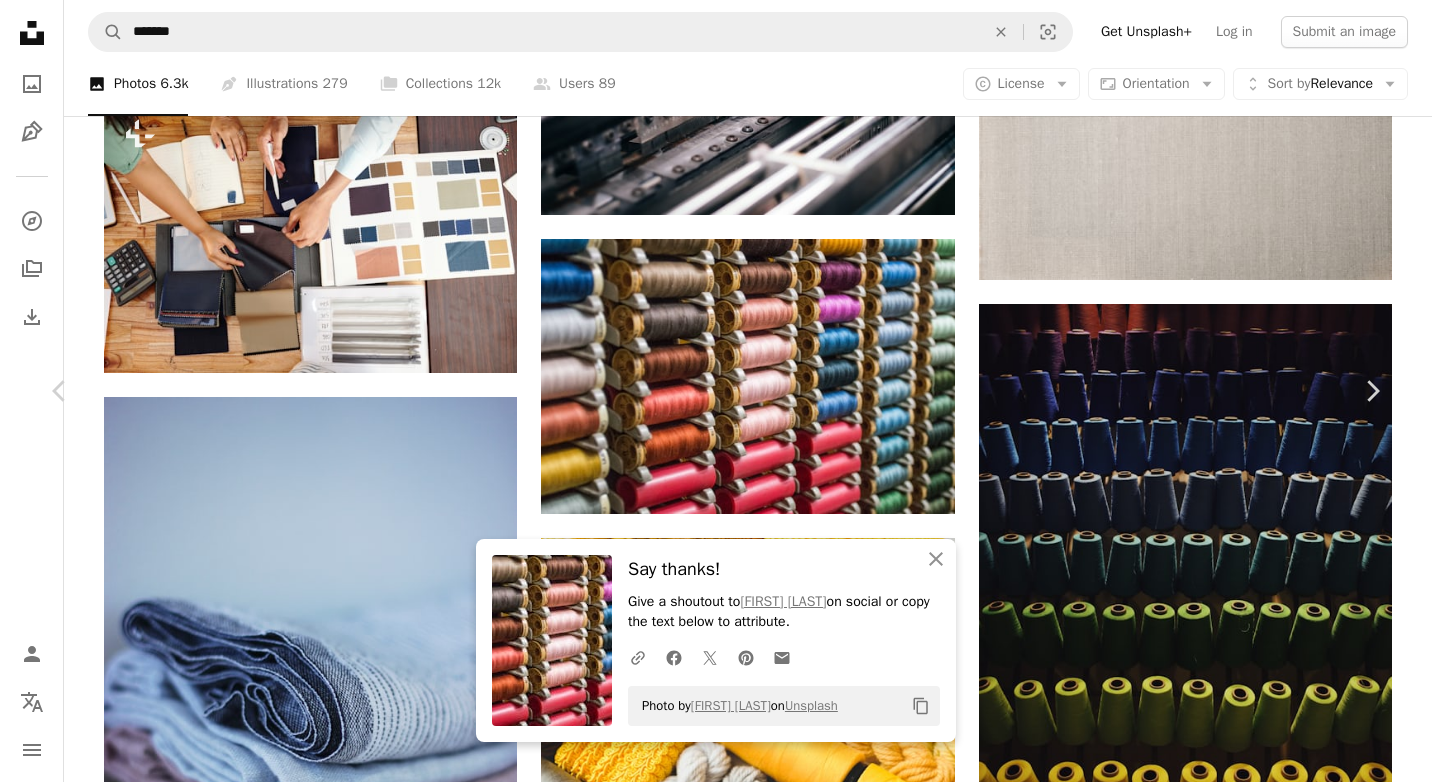 click on "An X shape" at bounding box center (20, 20) 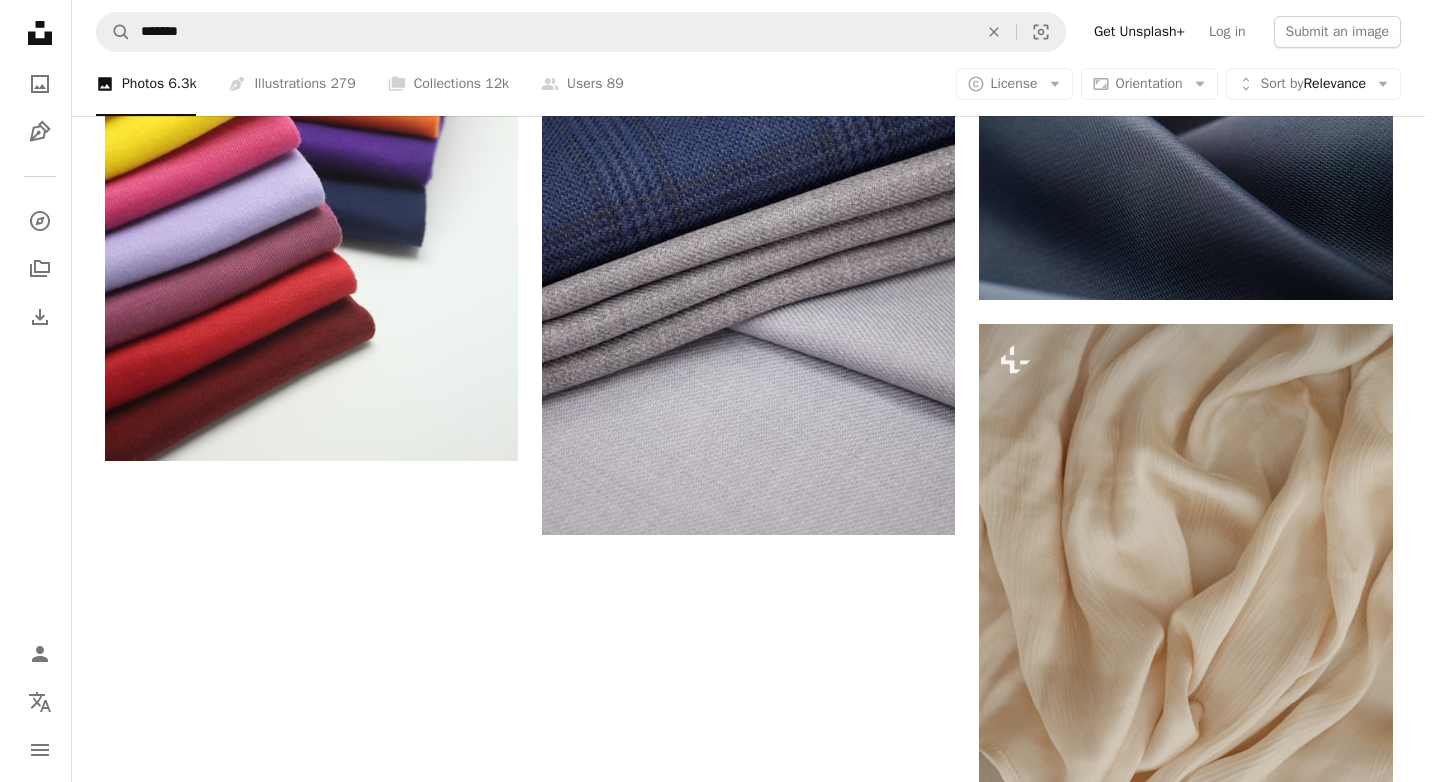 scroll, scrollTop: 2900, scrollLeft: 0, axis: vertical 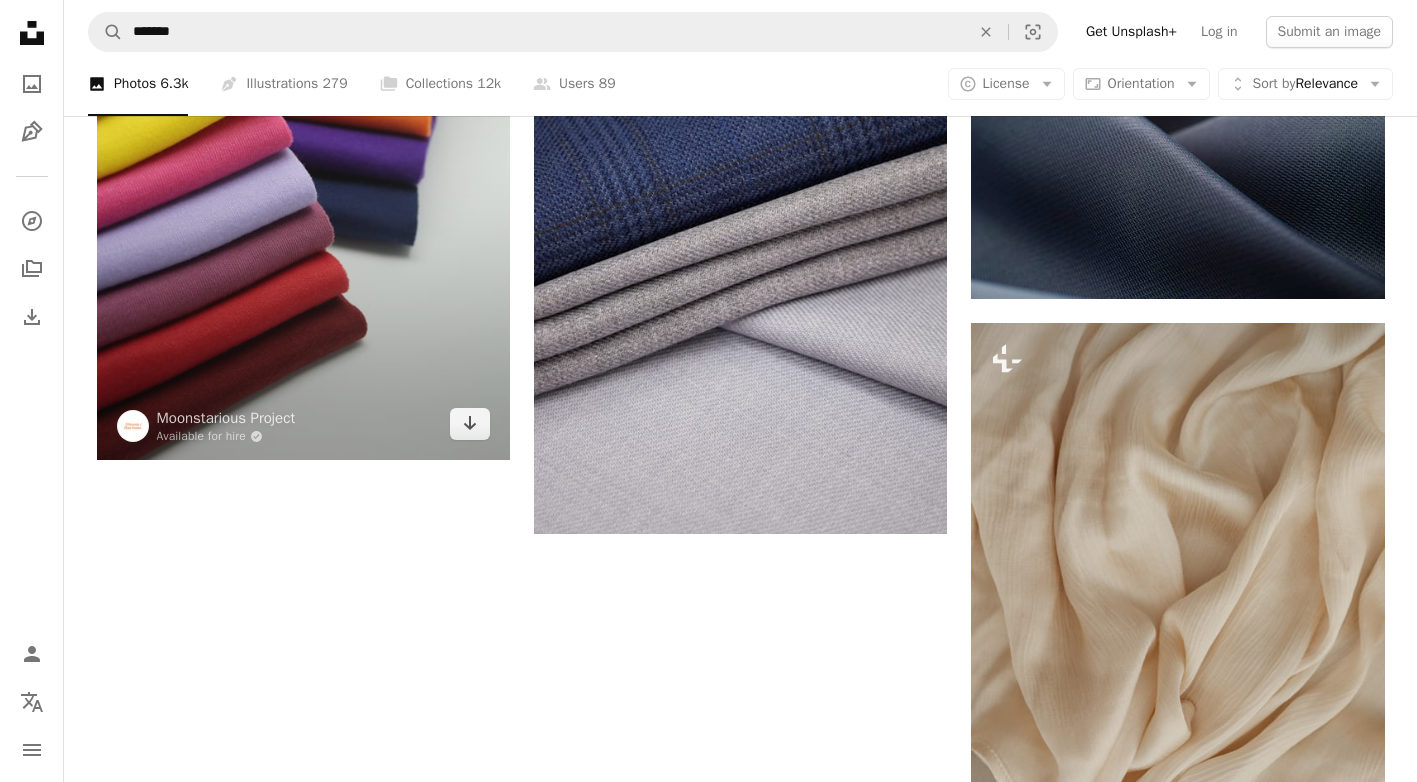 click at bounding box center [303, 150] 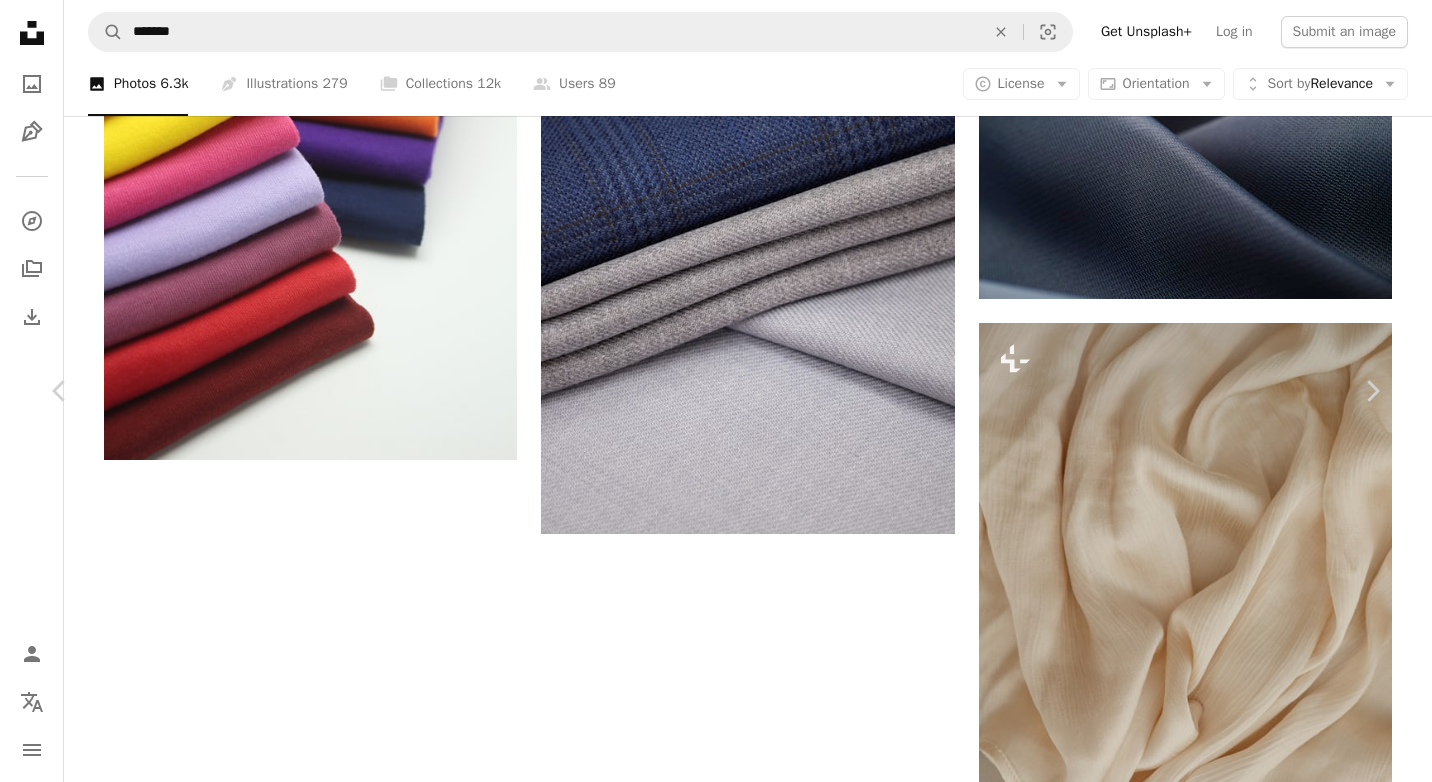 click on "Chevron down" 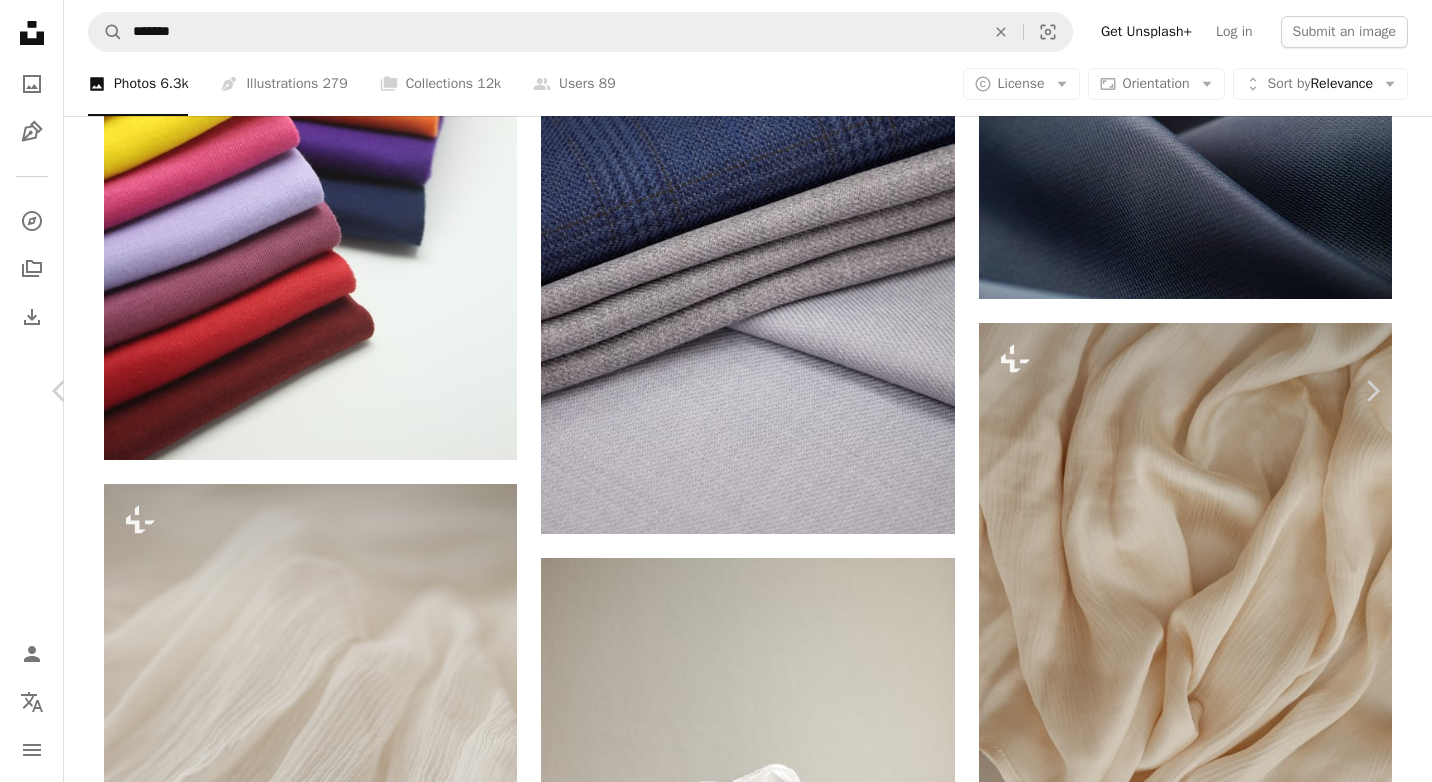 click on "( 3456 x 5184 )" at bounding box center (1200, 5541) 